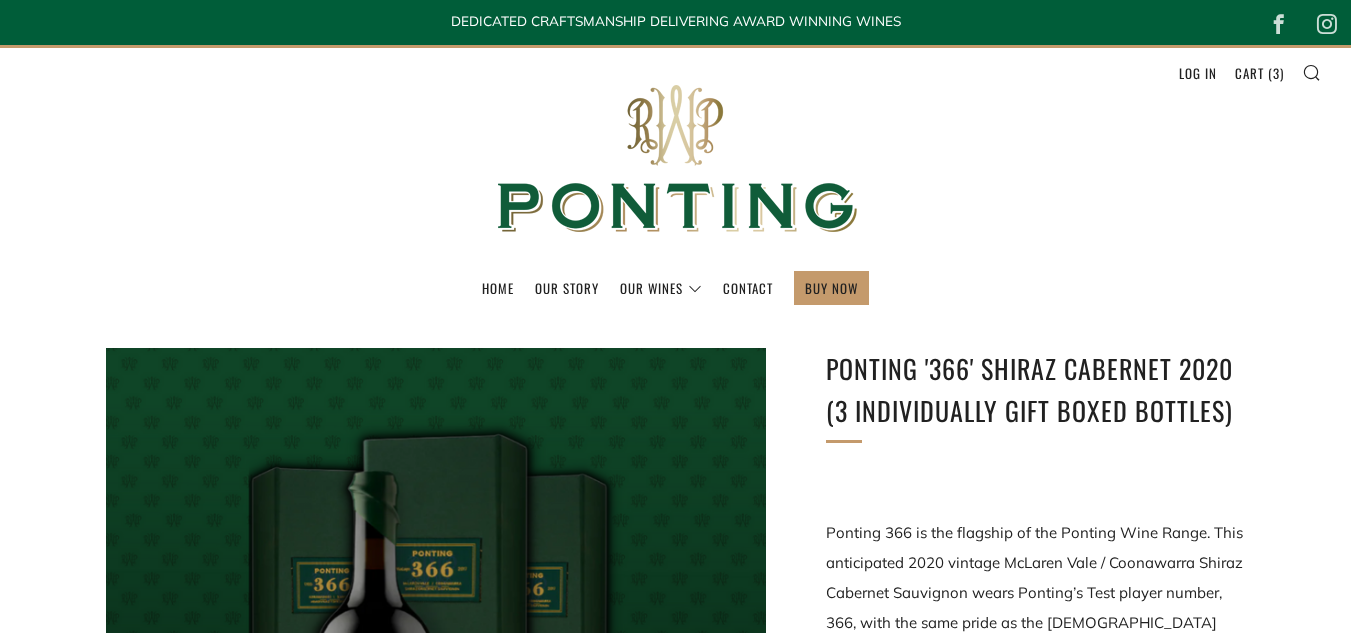 scroll, scrollTop: 319, scrollLeft: 0, axis: vertical 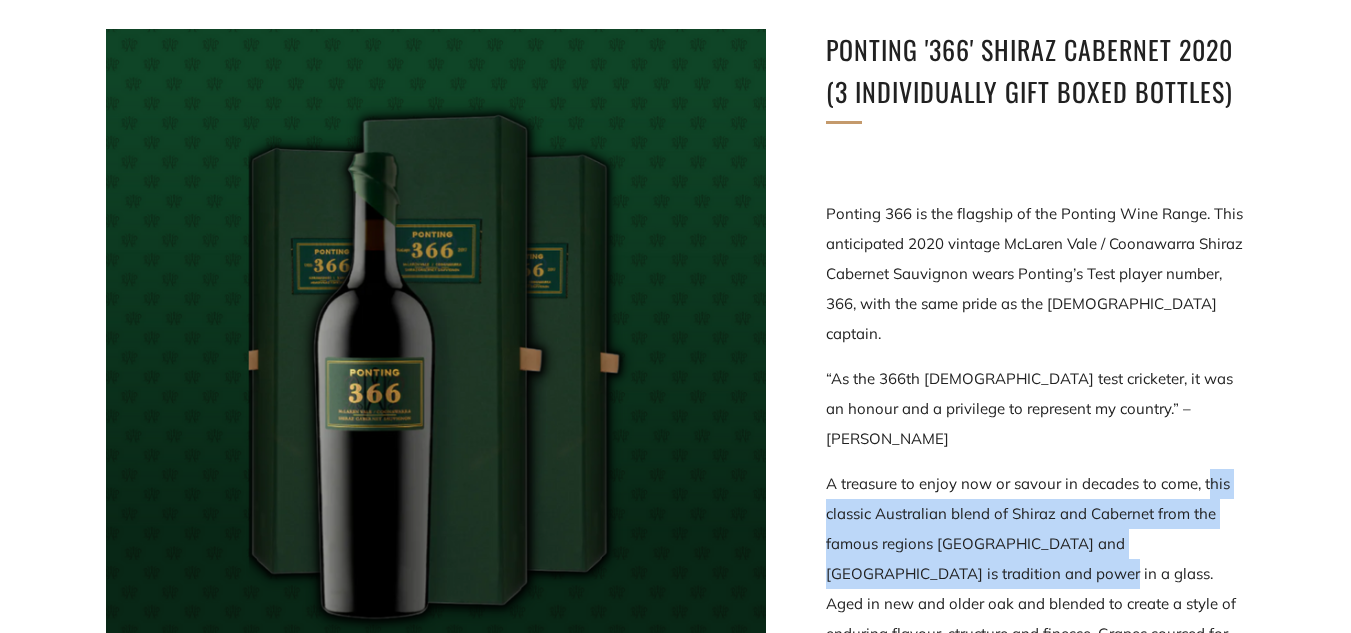 drag, startPoint x: 1207, startPoint y: 424, endPoint x: 972, endPoint y: 519, distance: 253.47583 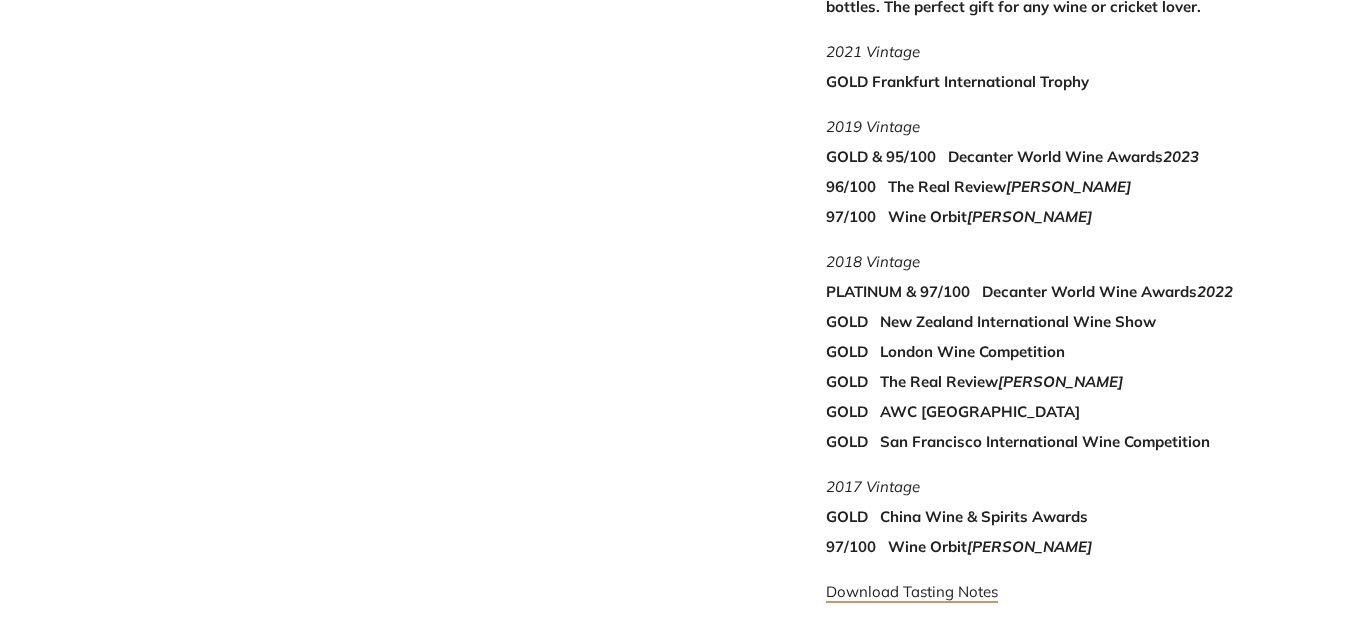 scroll, scrollTop: 1220, scrollLeft: 0, axis: vertical 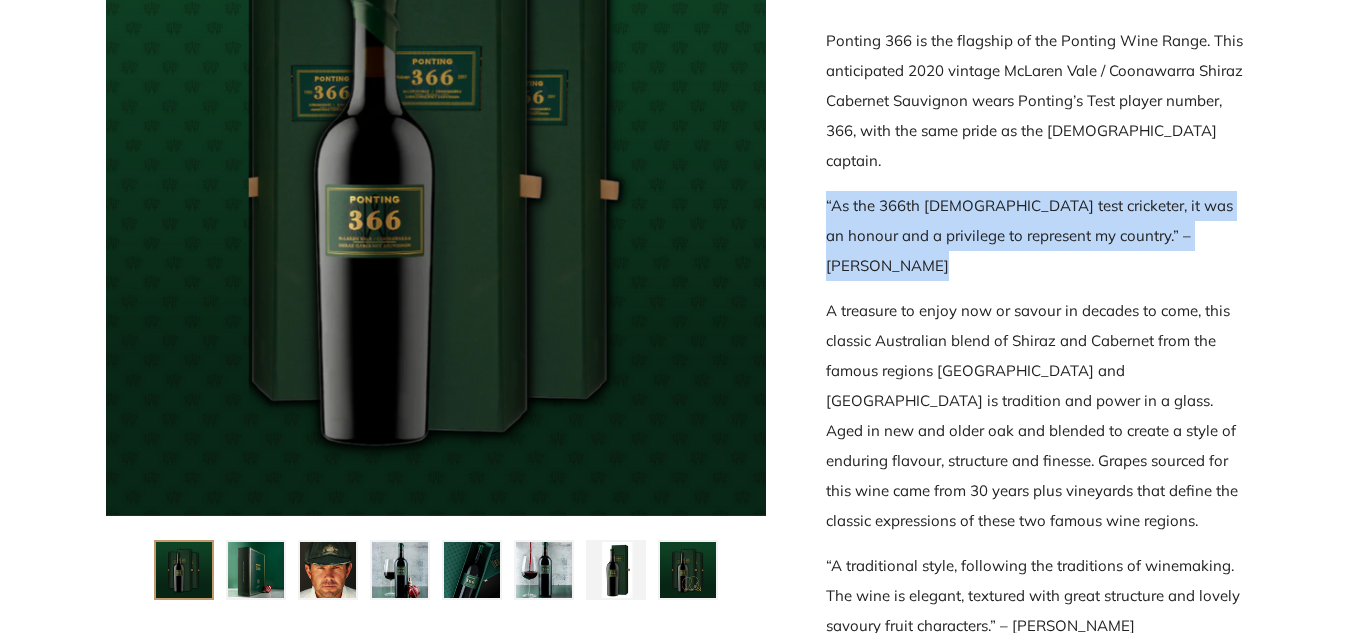 drag, startPoint x: 1234, startPoint y: 206, endPoint x: 817, endPoint y: 187, distance: 417.43262 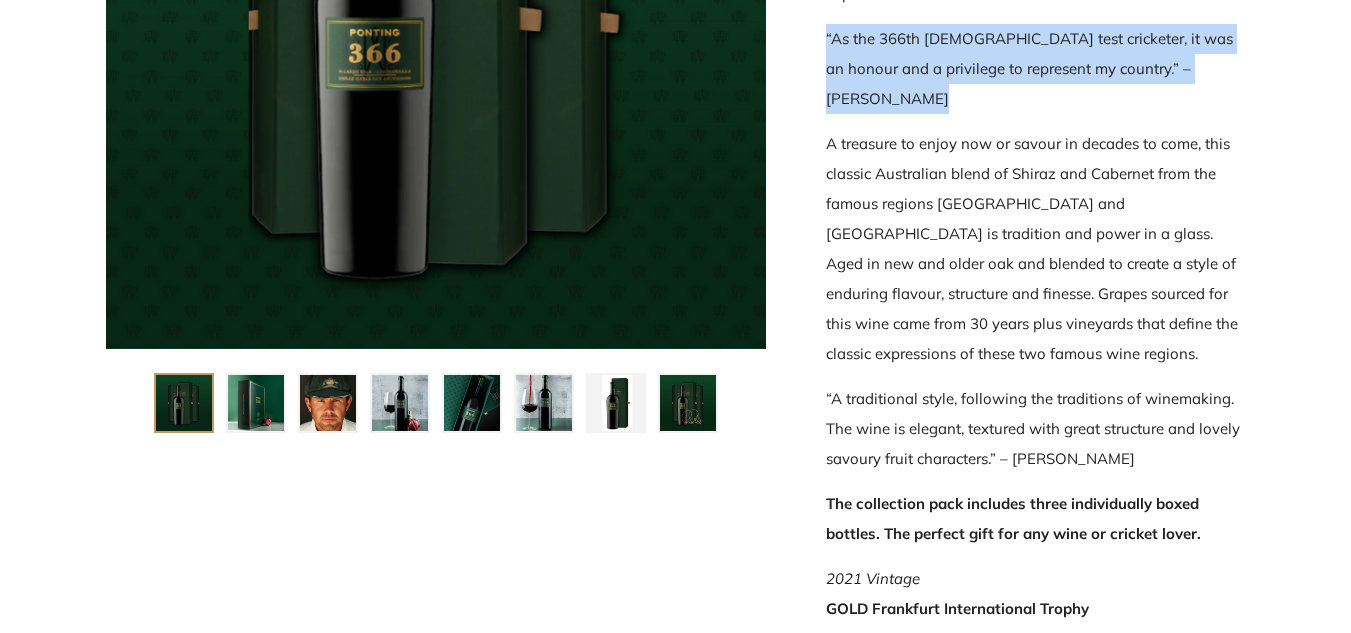 scroll, scrollTop: 672, scrollLeft: 0, axis: vertical 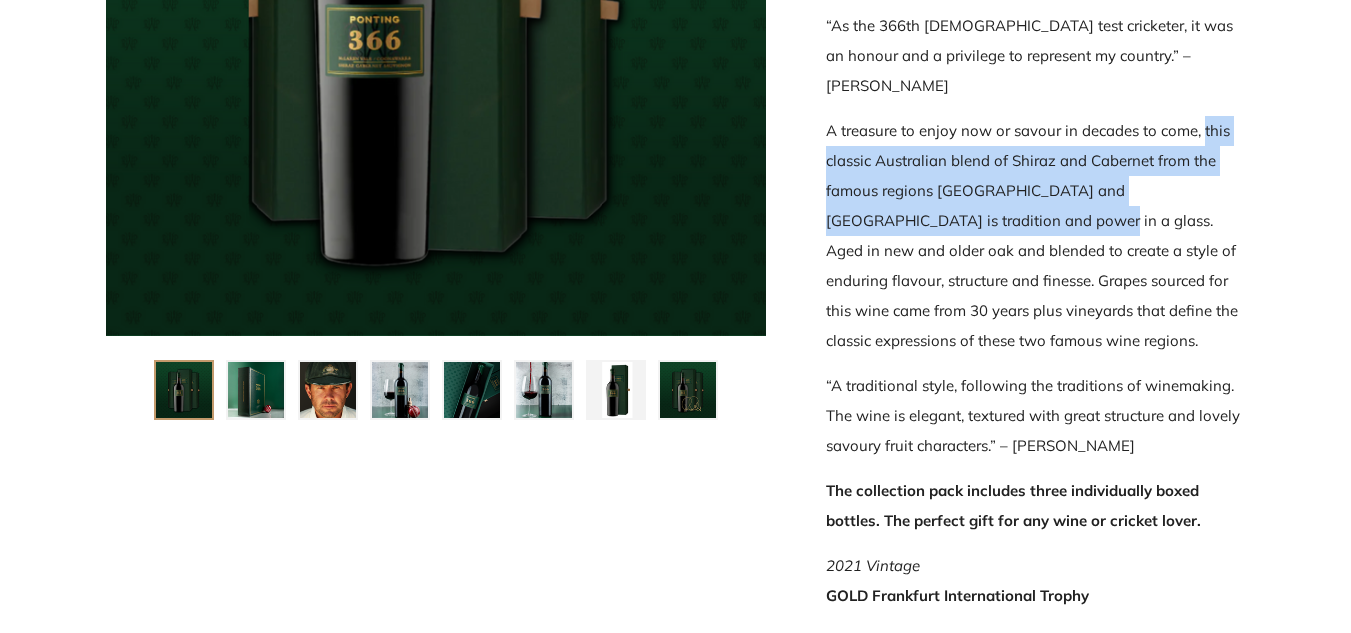 drag, startPoint x: 1205, startPoint y: 72, endPoint x: 972, endPoint y: 165, distance: 250.87447 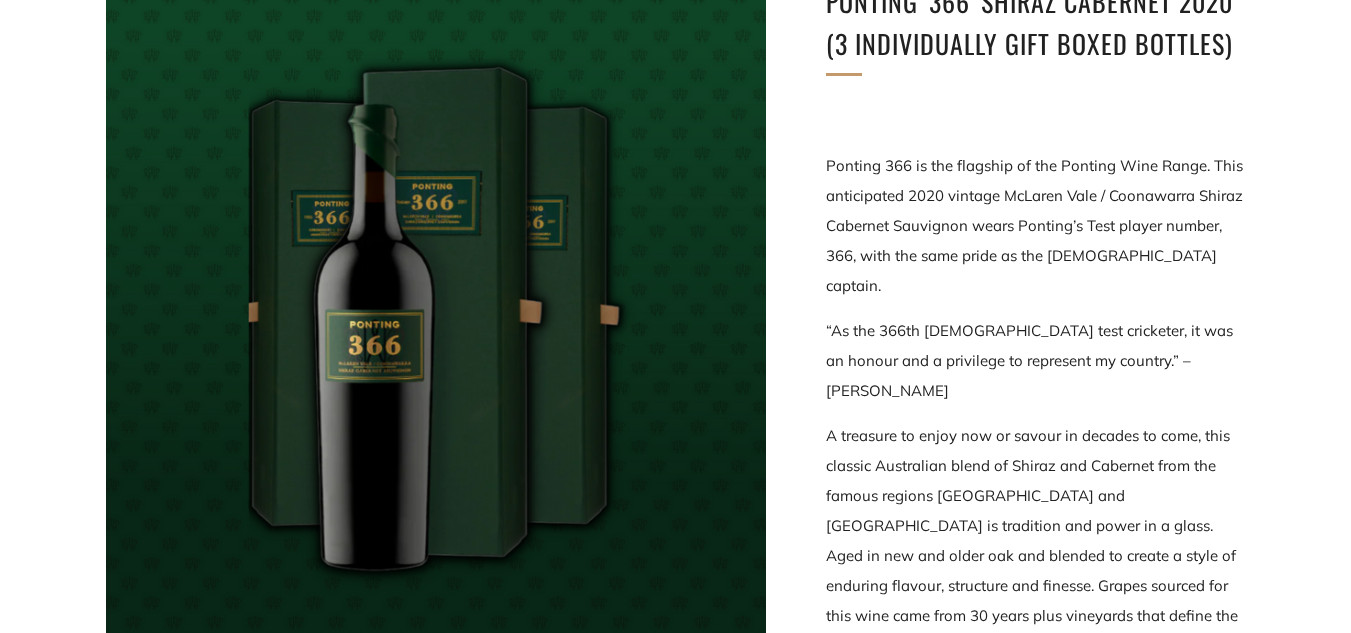 click on "Ponting 366 is the flagship of the Ponting Wine Range. This anticipated 2020 vintage McLaren Vale / Coonawarra Shiraz Cabernet Sauvignon wears Ponting’s Test player number, 366, with the same pride as the Australian captain." at bounding box center (1036, 226) 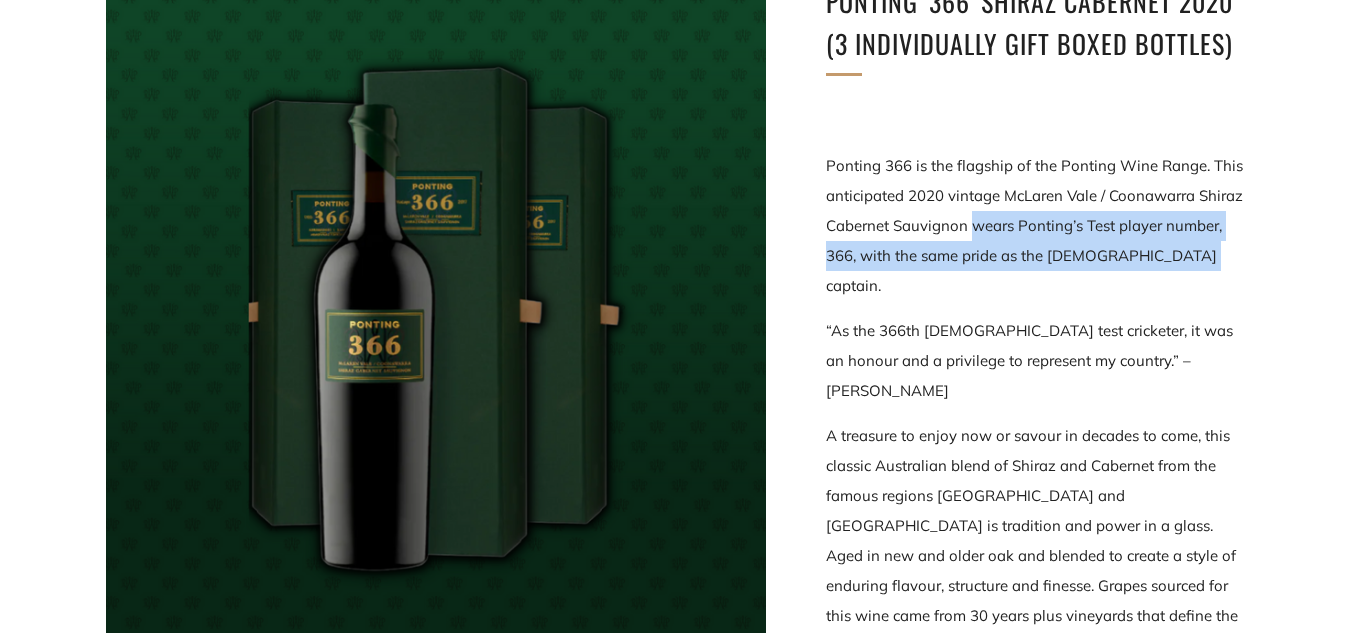 drag, startPoint x: 971, startPoint y: 228, endPoint x: 1194, endPoint y: 249, distance: 223.9866 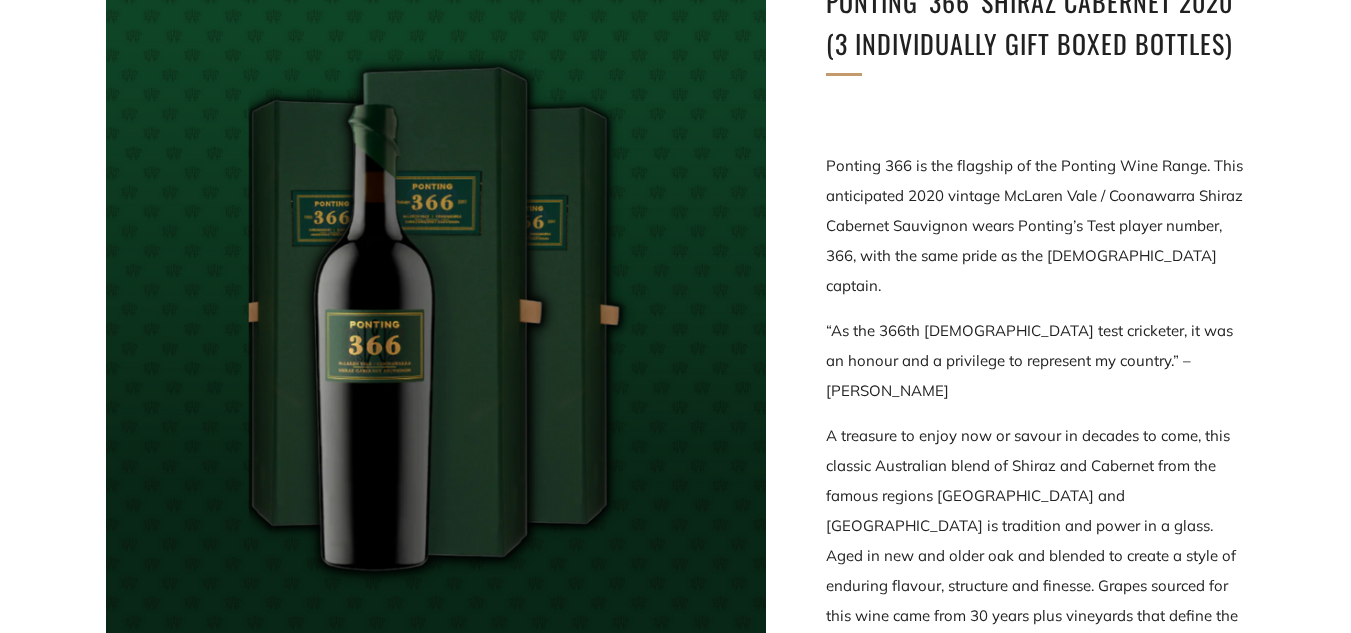 click on "A treasure to enjoy now or savour in decades to come, this classic Australian blend of Shiraz and Cabernet from the famous regions McLaren Vale and Coonawarra is tradition and power in a glass. Aged in new and older oak and blended to create a style of enduring flavour, structure and finesse. Grapes sourced for this wine came from 30 years plus vineyards that define the classic expressions of these two famous wine regions." at bounding box center (1036, 541) 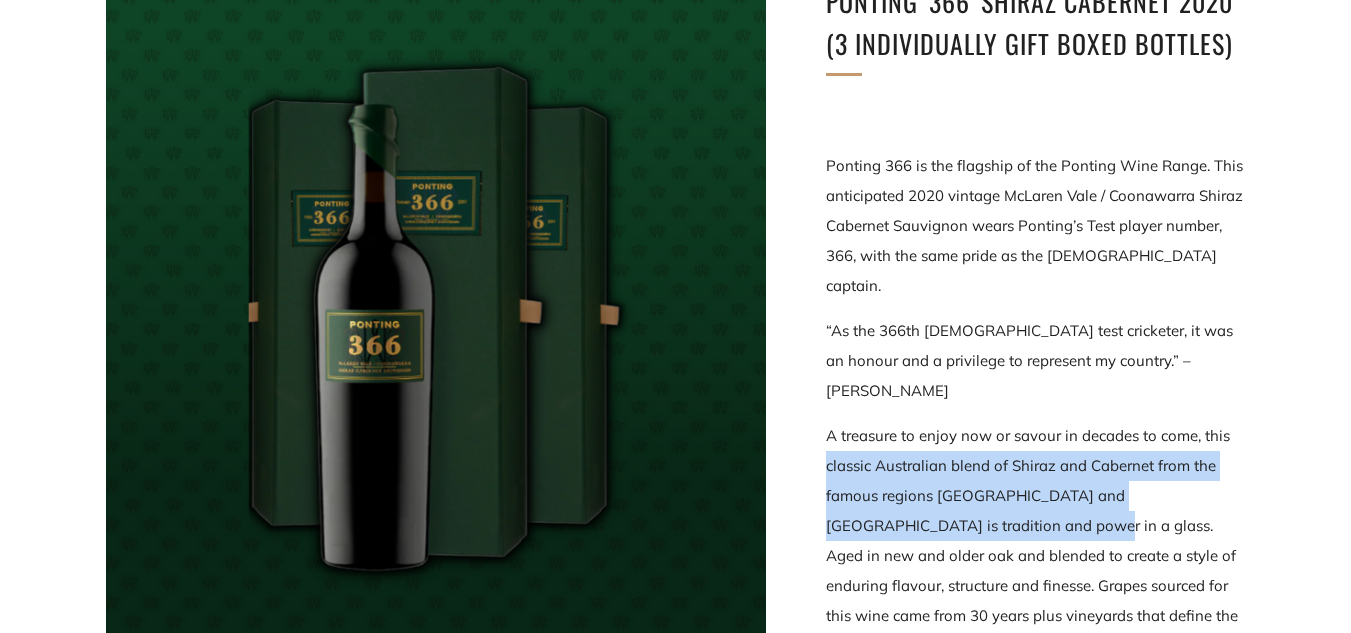 copy on "classic Australian blend of Shiraz and Cabernet from the famous regions McLaren Vale and Coonawarra is tradition and power in a glass" 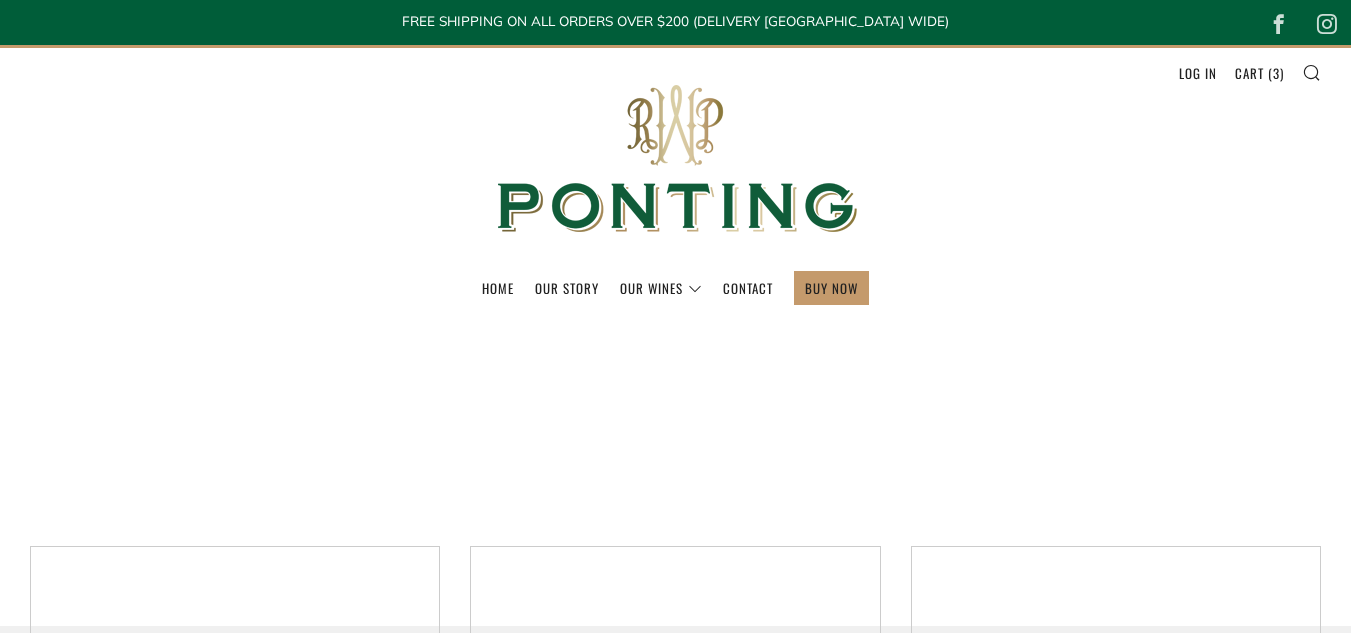 scroll, scrollTop: 1306, scrollLeft: 0, axis: vertical 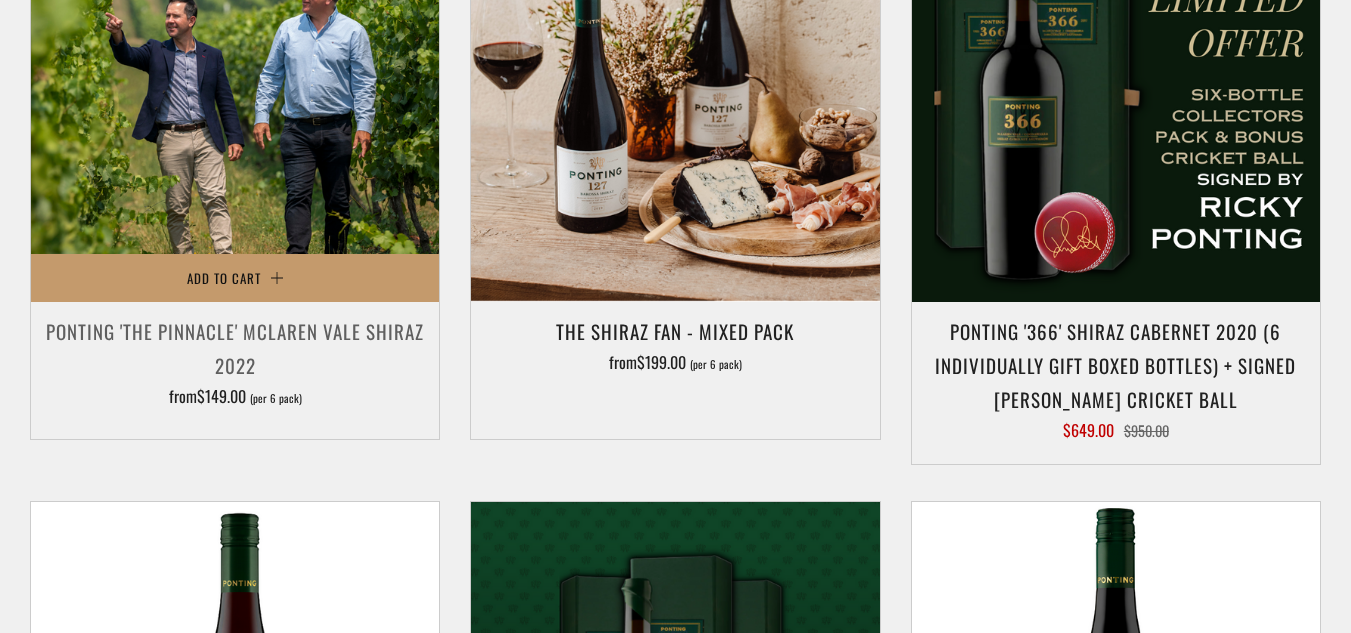 click at bounding box center [235, 98] 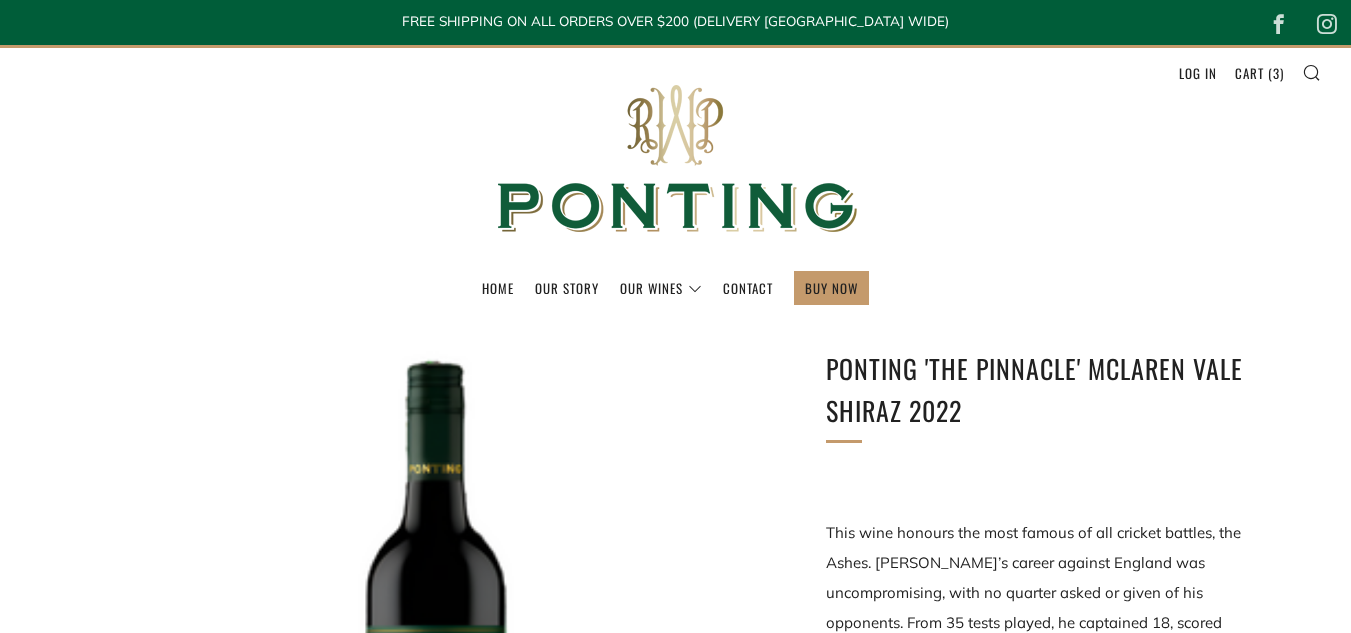 scroll, scrollTop: 0, scrollLeft: 0, axis: both 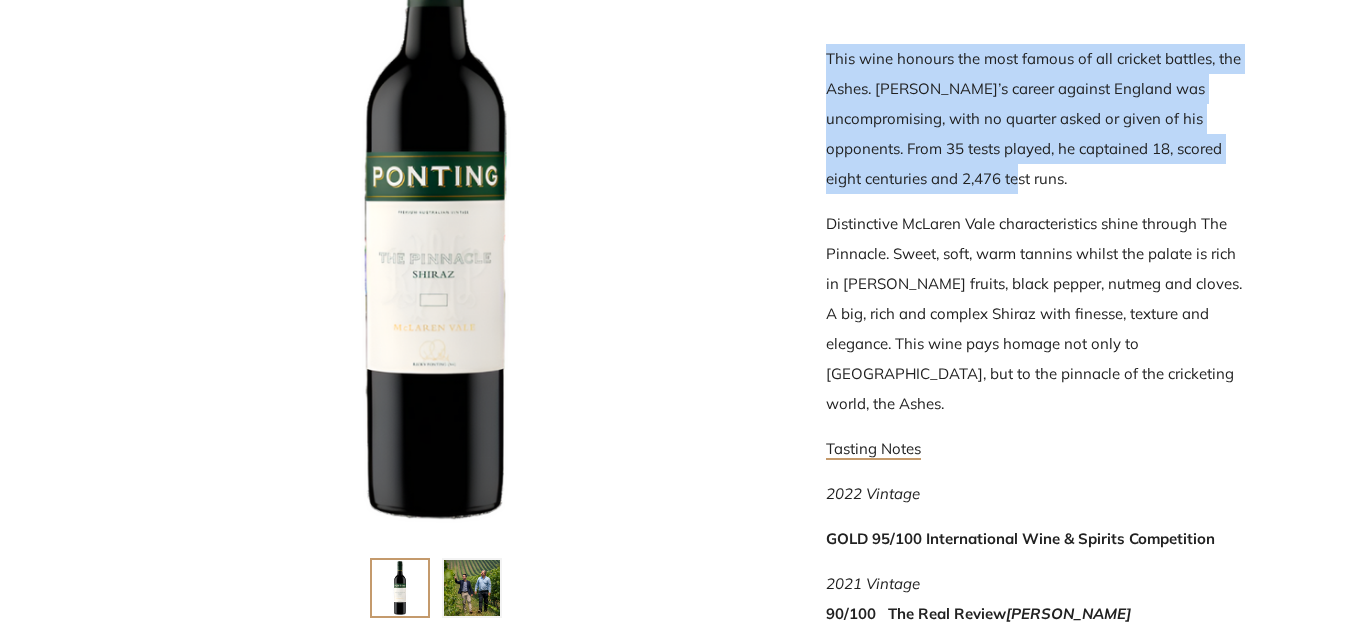 drag, startPoint x: 818, startPoint y: 49, endPoint x: 981, endPoint y: 173, distance: 204.80478 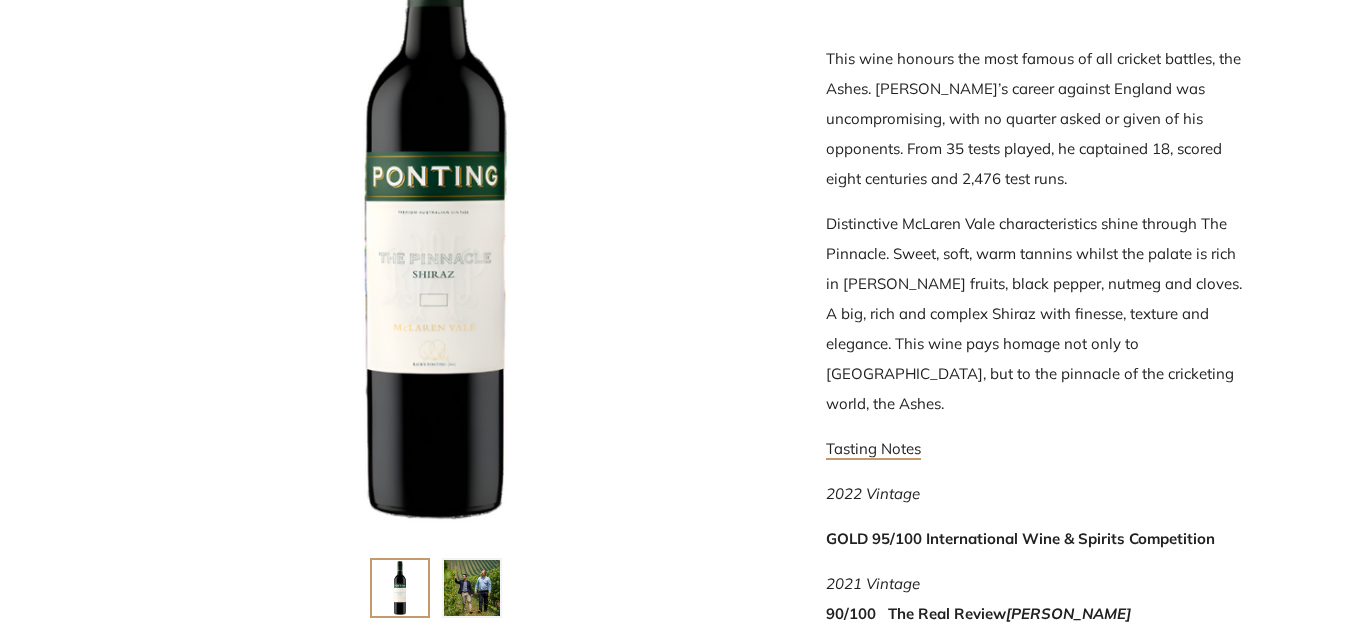 click on "Distinctive McLaren Vale characteristics shine through The Pinnacle. Sweet, soft, warm tannins whilst the palate is rich in berry fruits, black pepper, nutmeg and cloves. A big, rich and complex Shiraz with finesse, texture and elegance. This wine pays homage not only to McLaren Vale, but to the pinnacle of the cricketing world, the Ashes." at bounding box center [1036, 314] 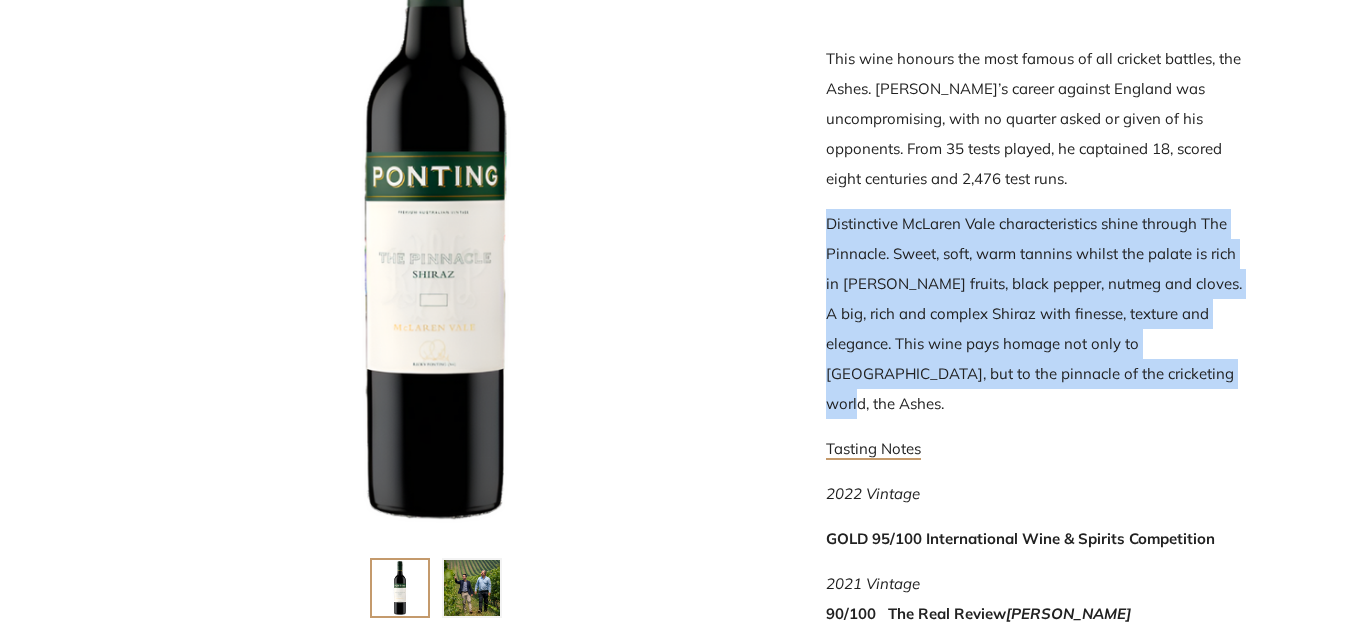 drag, startPoint x: 830, startPoint y: 221, endPoint x: 1197, endPoint y: 366, distance: 394.60614 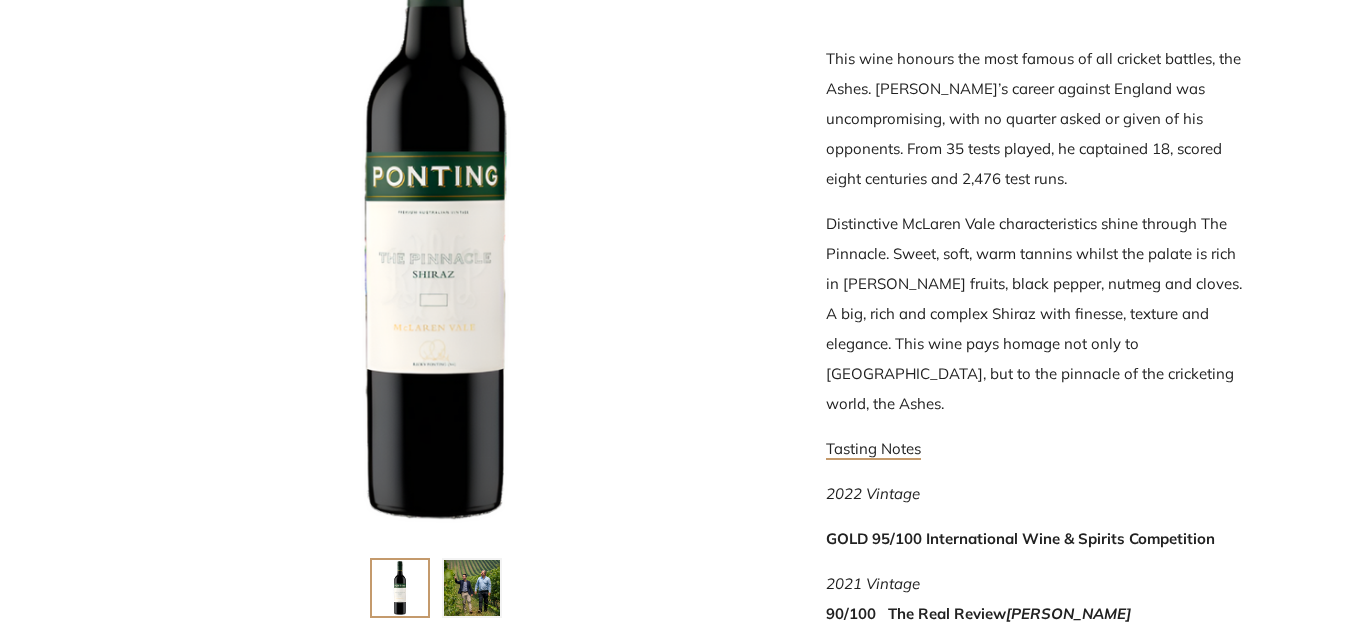 click on "Ponting 'The Pinnacle' McLaren Vale Shiraz 2022
This wine honours the most famous of all cricket battles, the Ashes. Ricky’s career against England was uncompromising, with no quarter asked or given of his opponents. From 35 tests played, he captained 18, scored eight centuries and 2,476 test runs." at bounding box center (1006, 433) 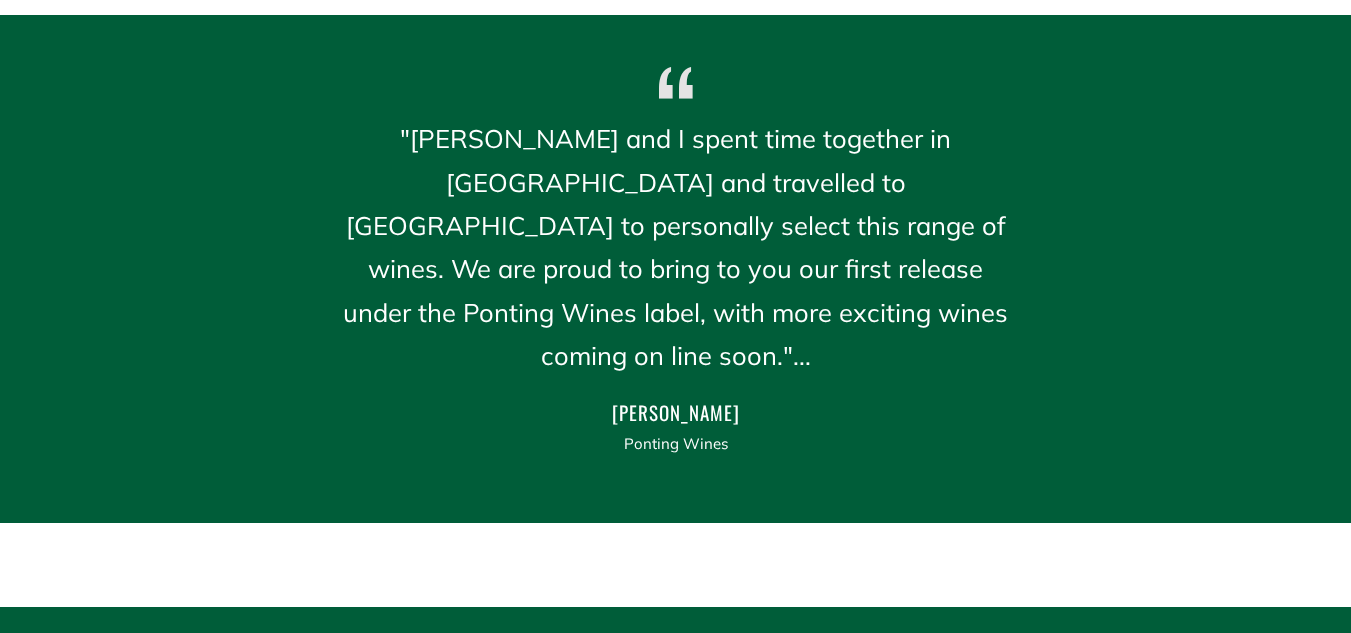 scroll, scrollTop: 2545, scrollLeft: 0, axis: vertical 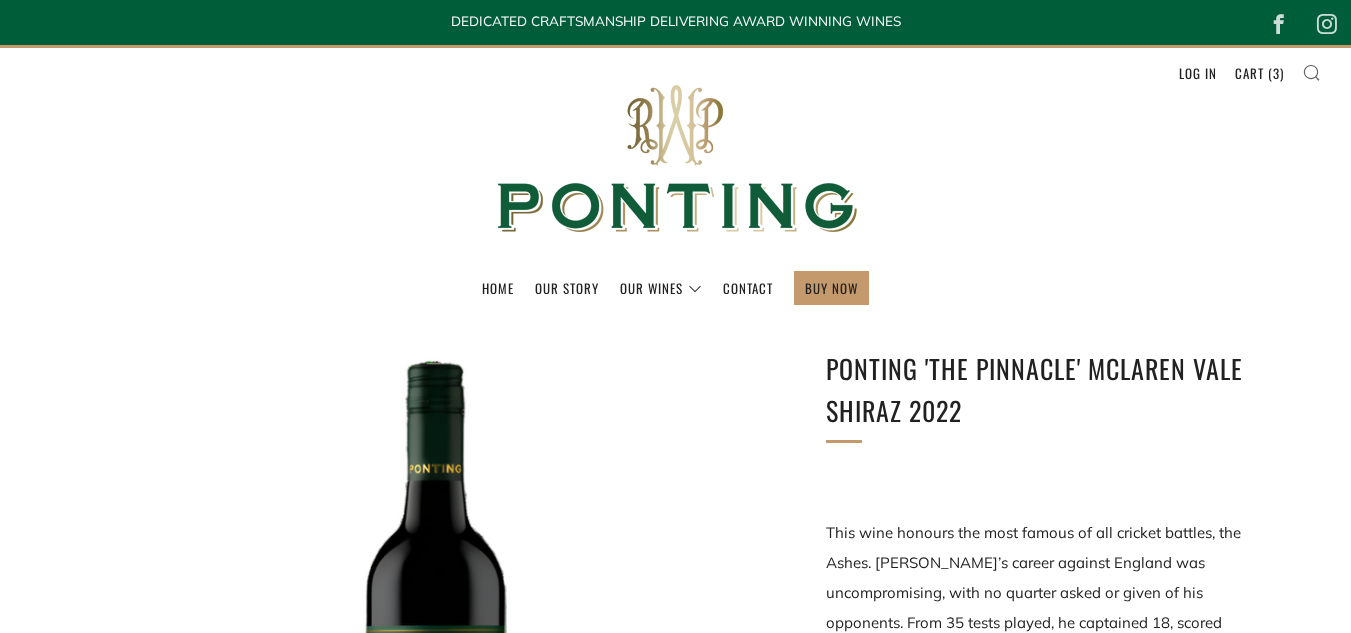 click at bounding box center [1311, 72] 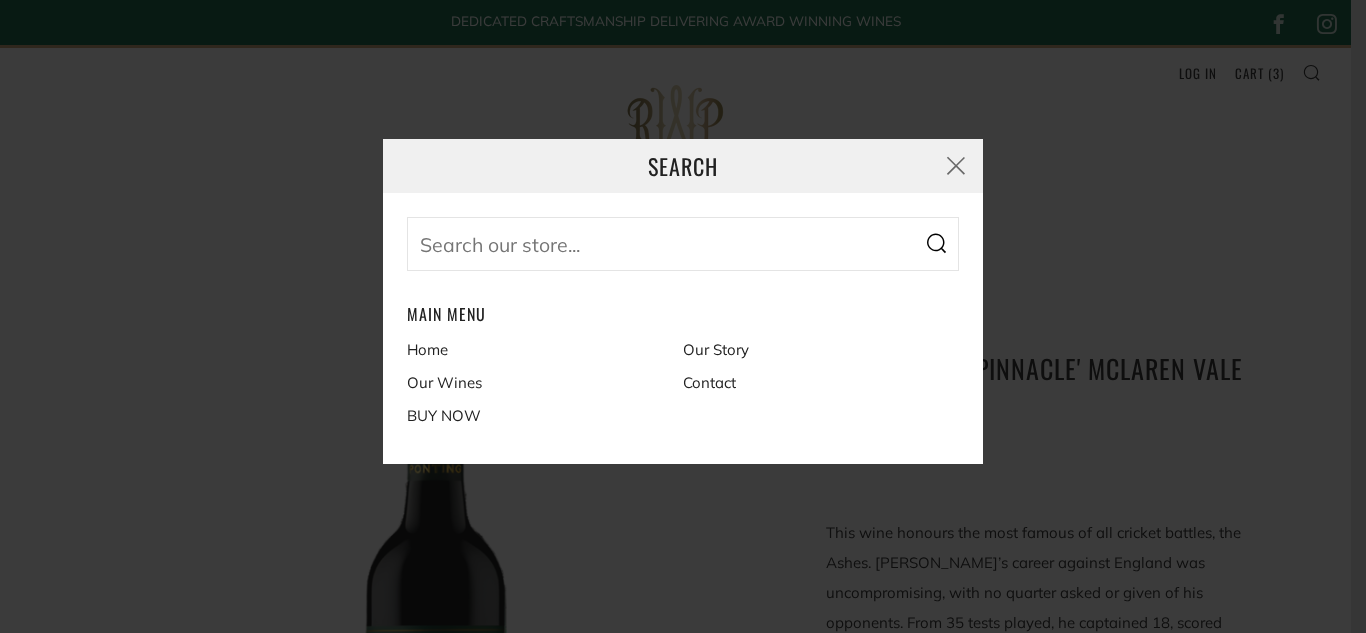 click on "Search
Search
Main menu
Home
Our Story
Our Wines
Contact
BUY NOW" at bounding box center [683, 316] 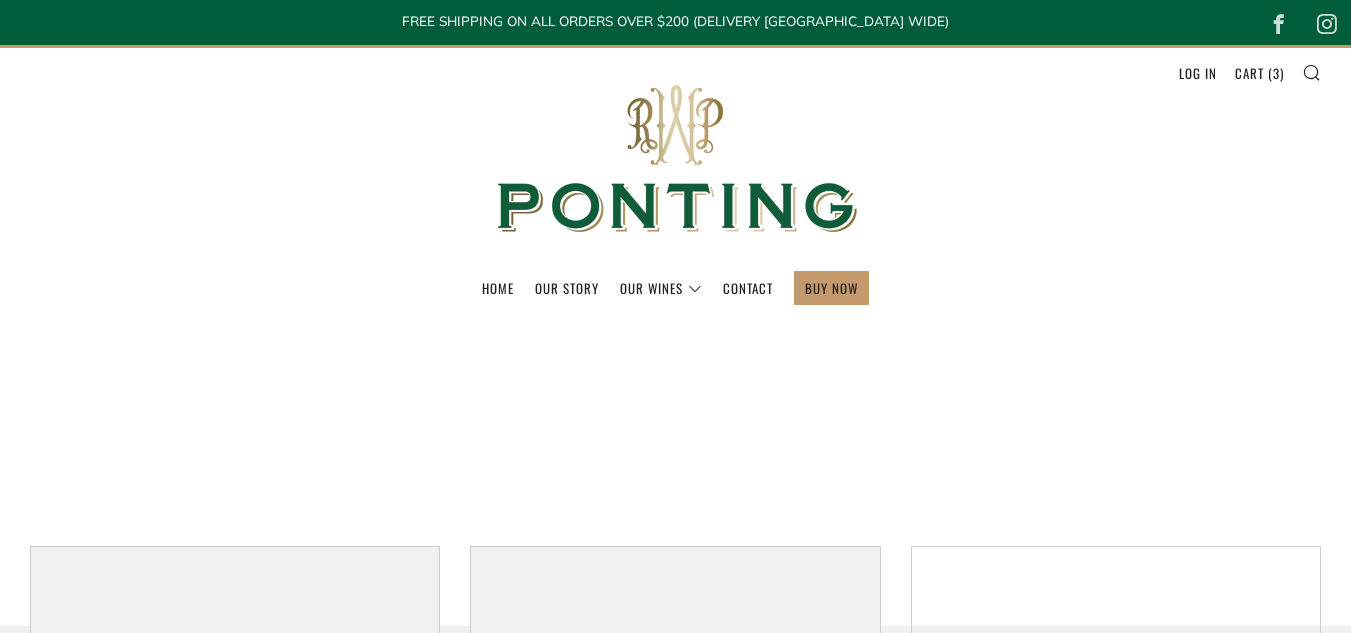 scroll, scrollTop: 653, scrollLeft: 0, axis: vertical 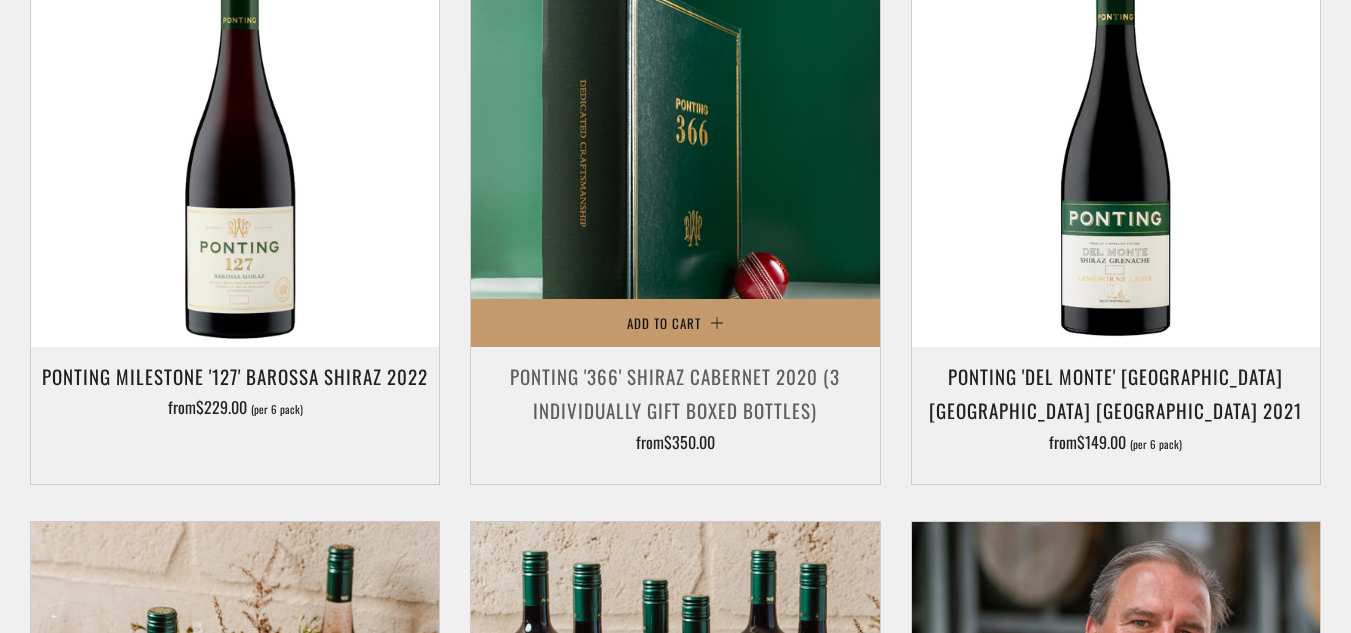 click at bounding box center [675, 143] 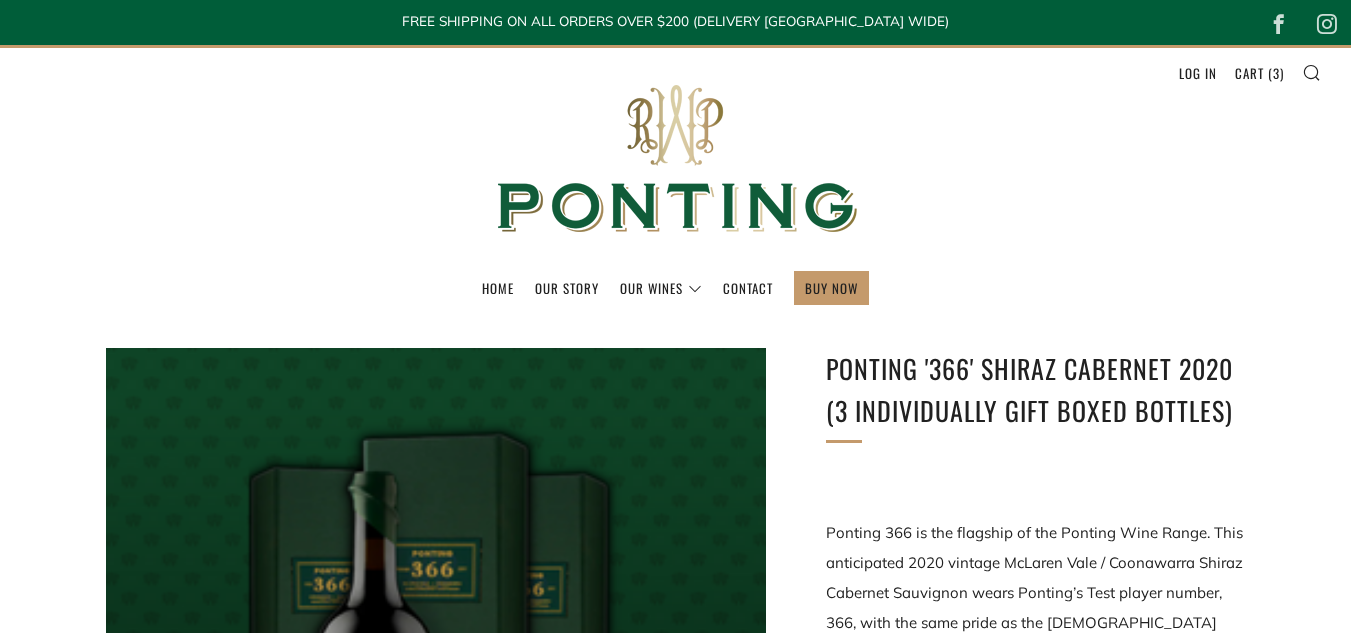 scroll, scrollTop: 0, scrollLeft: 0, axis: both 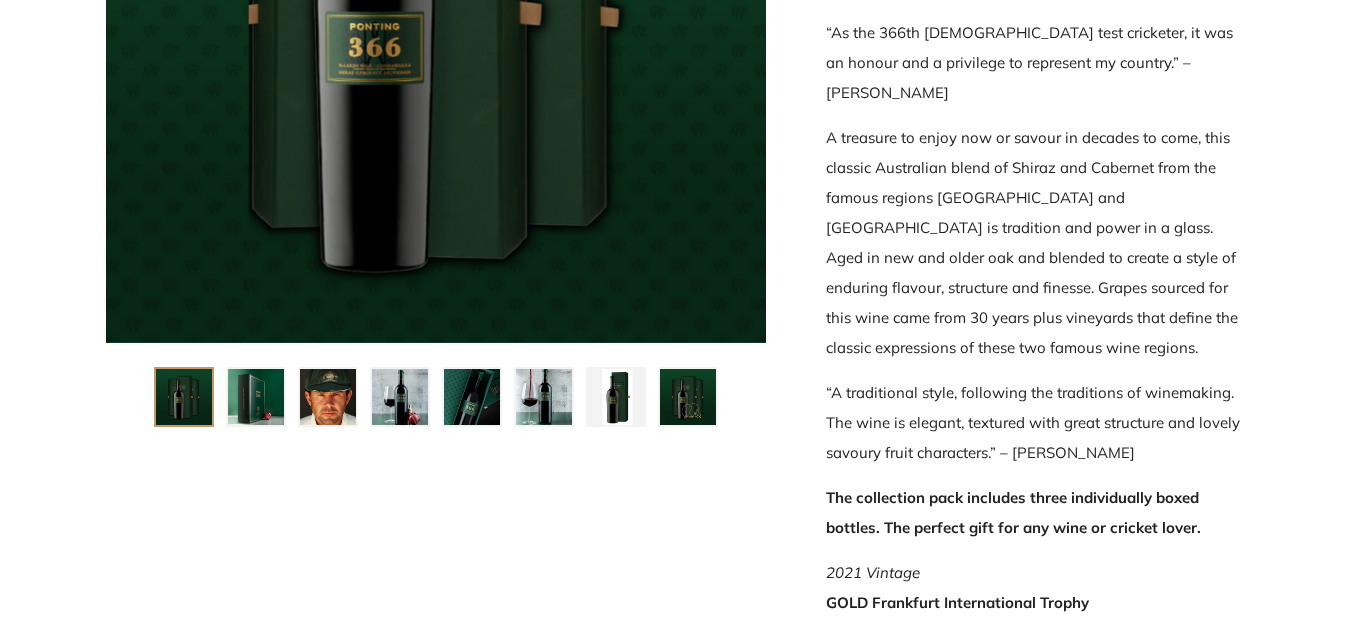 drag, startPoint x: 1357, startPoint y: 79, endPoint x: 1365, endPoint y: 176, distance: 97.32934 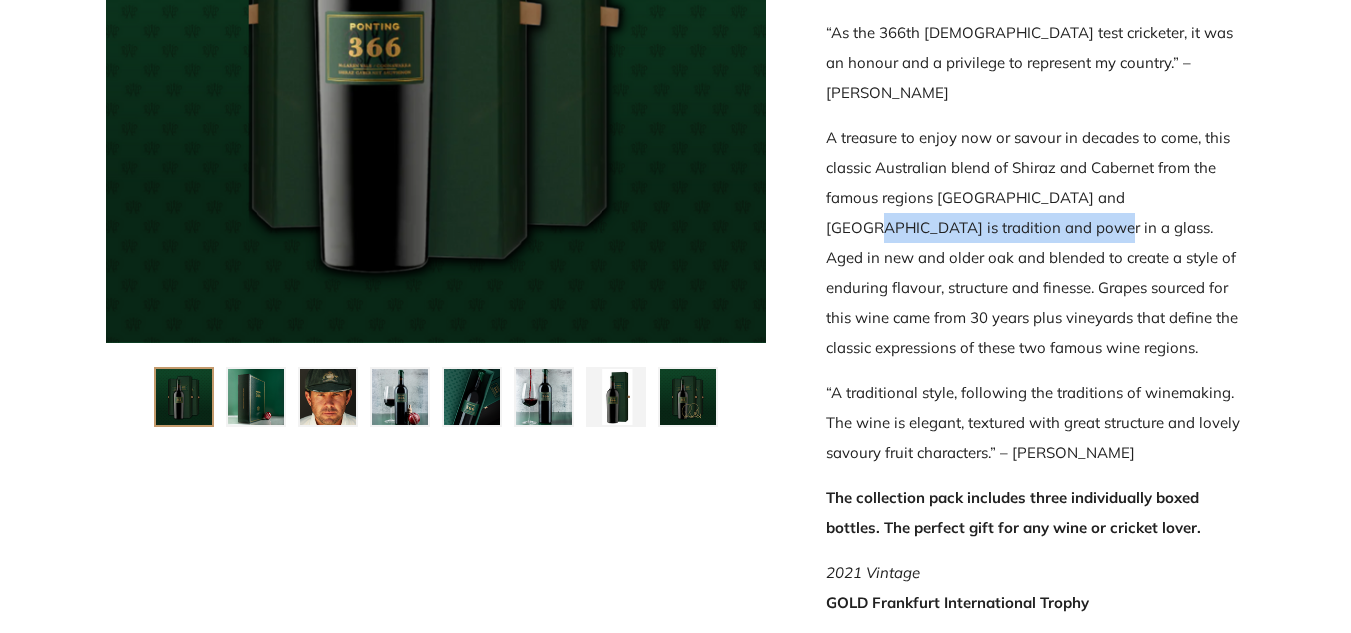 drag, startPoint x: 1153, startPoint y: 141, endPoint x: 969, endPoint y: 177, distance: 187.48866 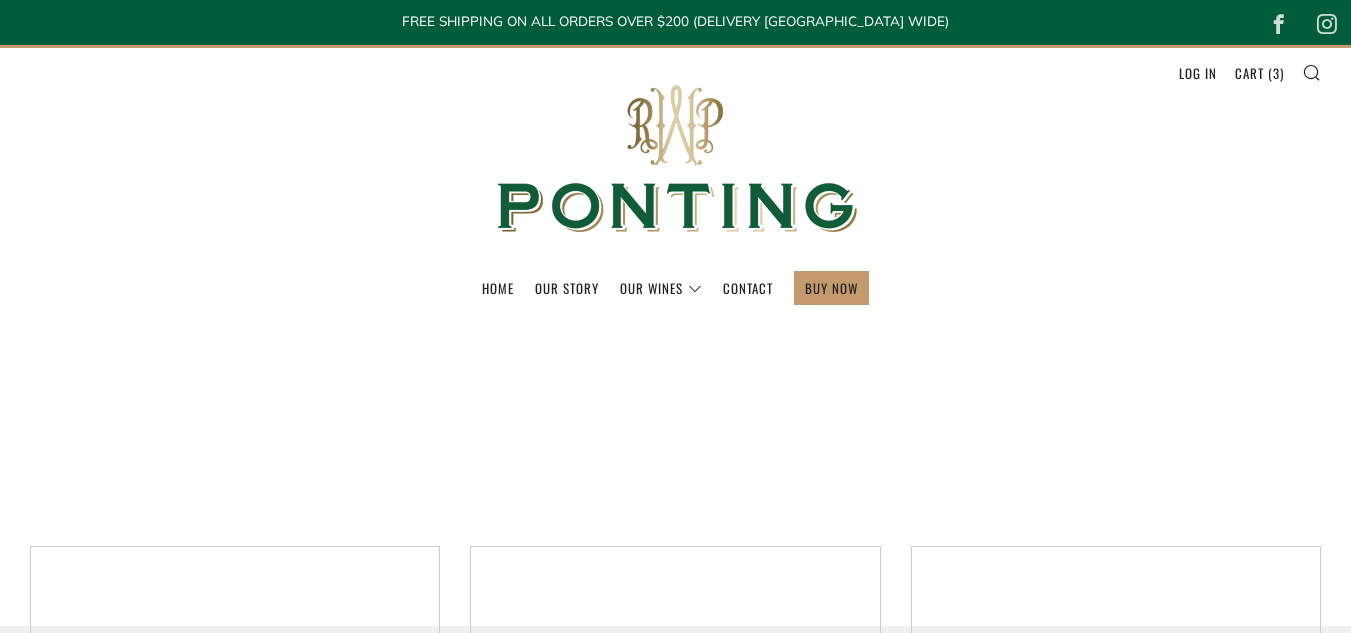 scroll, scrollTop: 1216, scrollLeft: 0, axis: vertical 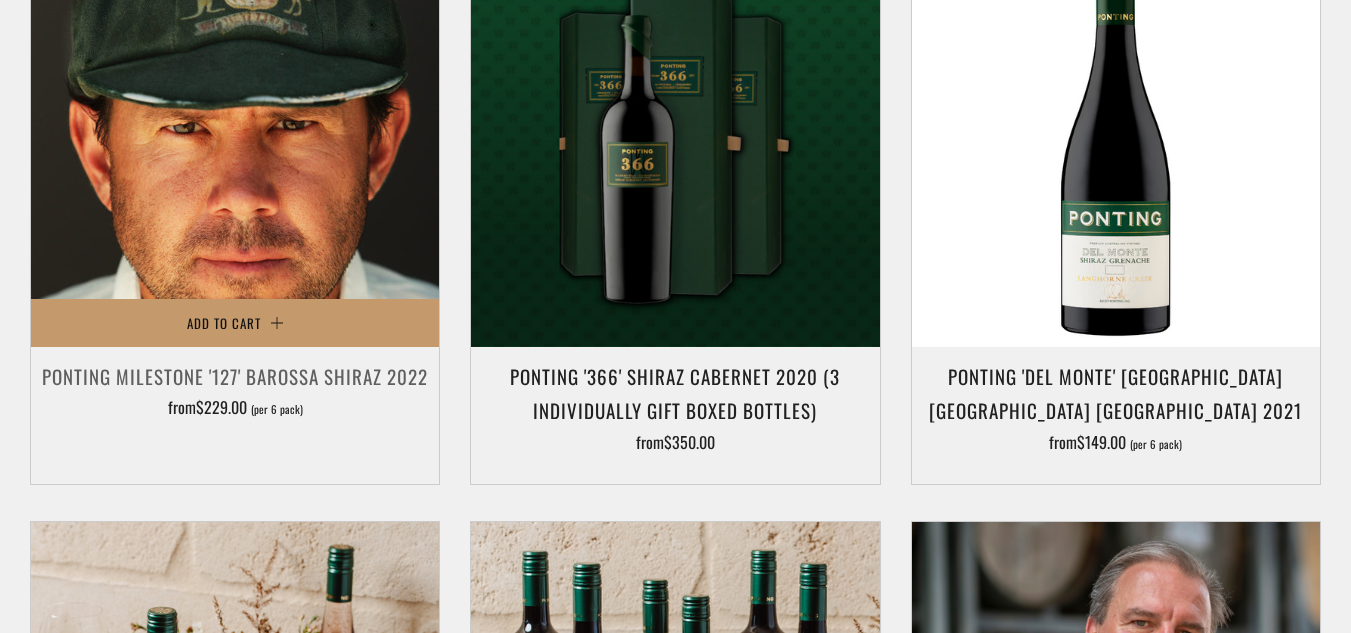 click at bounding box center [235, 143] 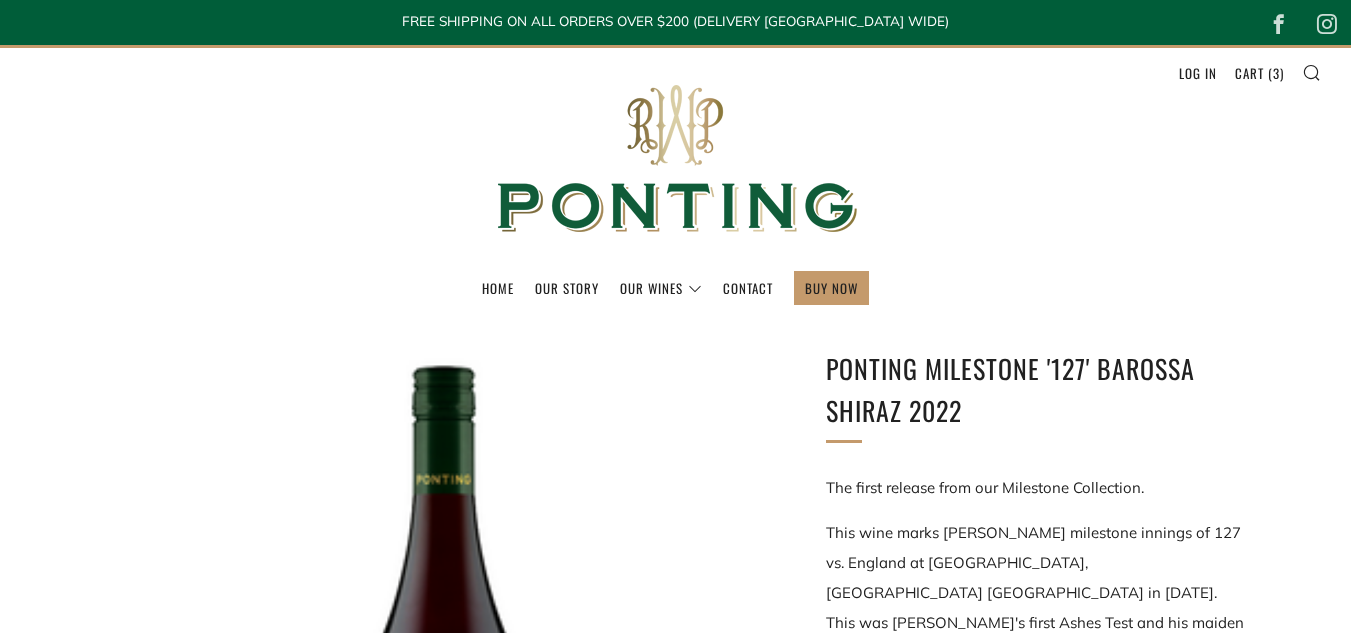 scroll, scrollTop: 0, scrollLeft: 0, axis: both 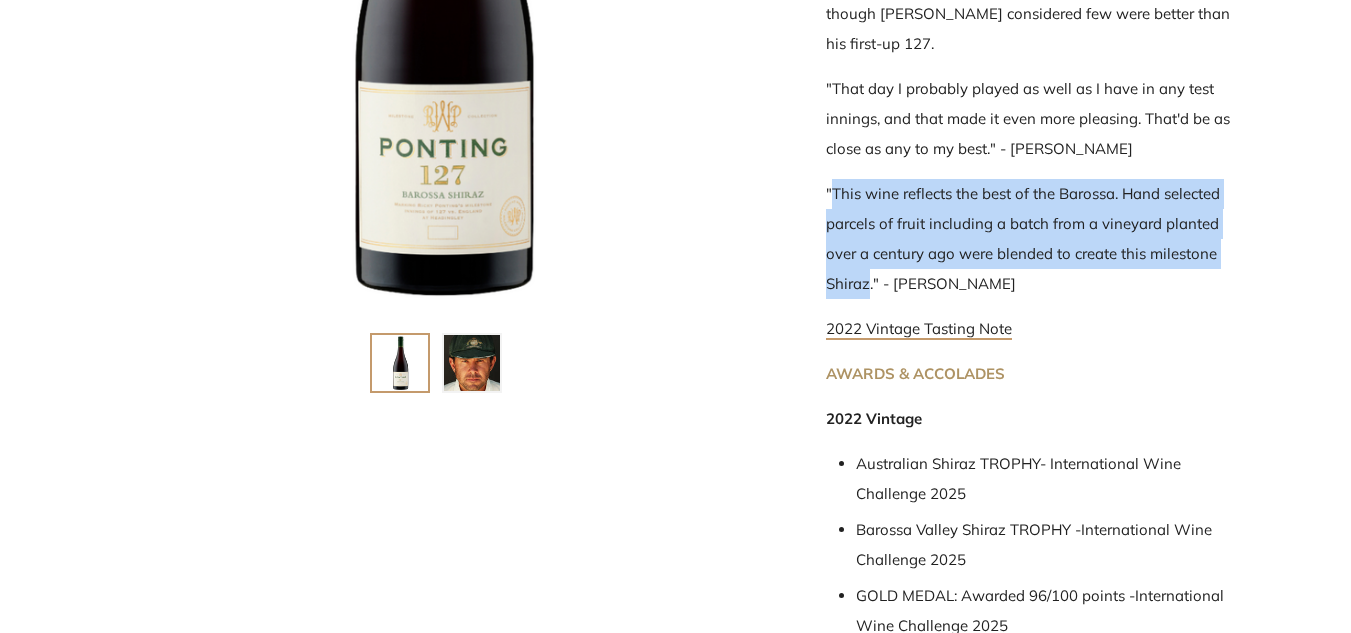 drag, startPoint x: 831, startPoint y: 135, endPoint x: 869, endPoint y: 228, distance: 100.46392 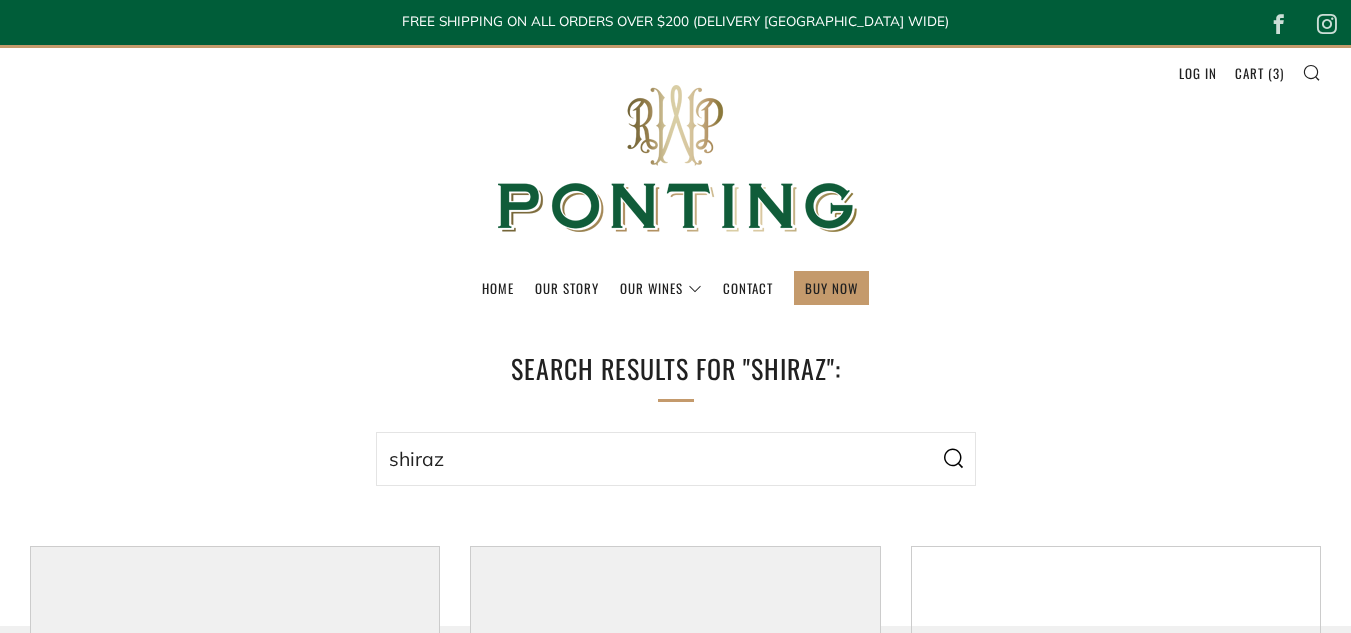 scroll, scrollTop: 0, scrollLeft: 0, axis: both 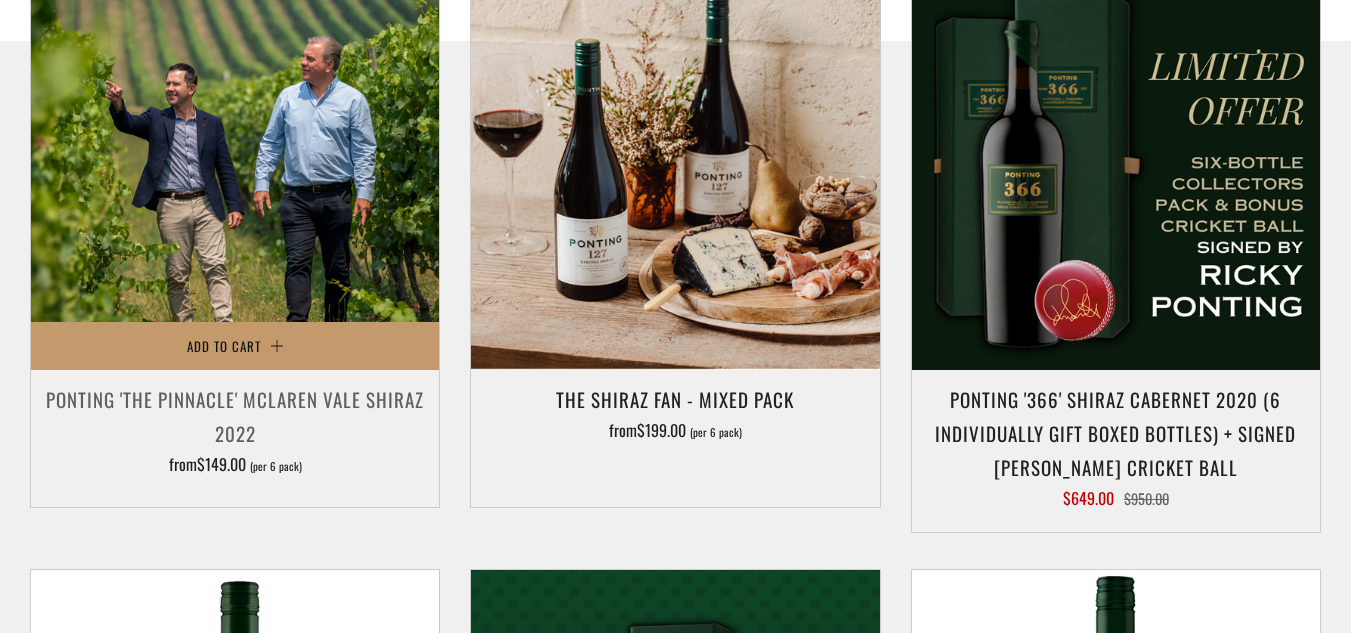 click at bounding box center (235, 166) 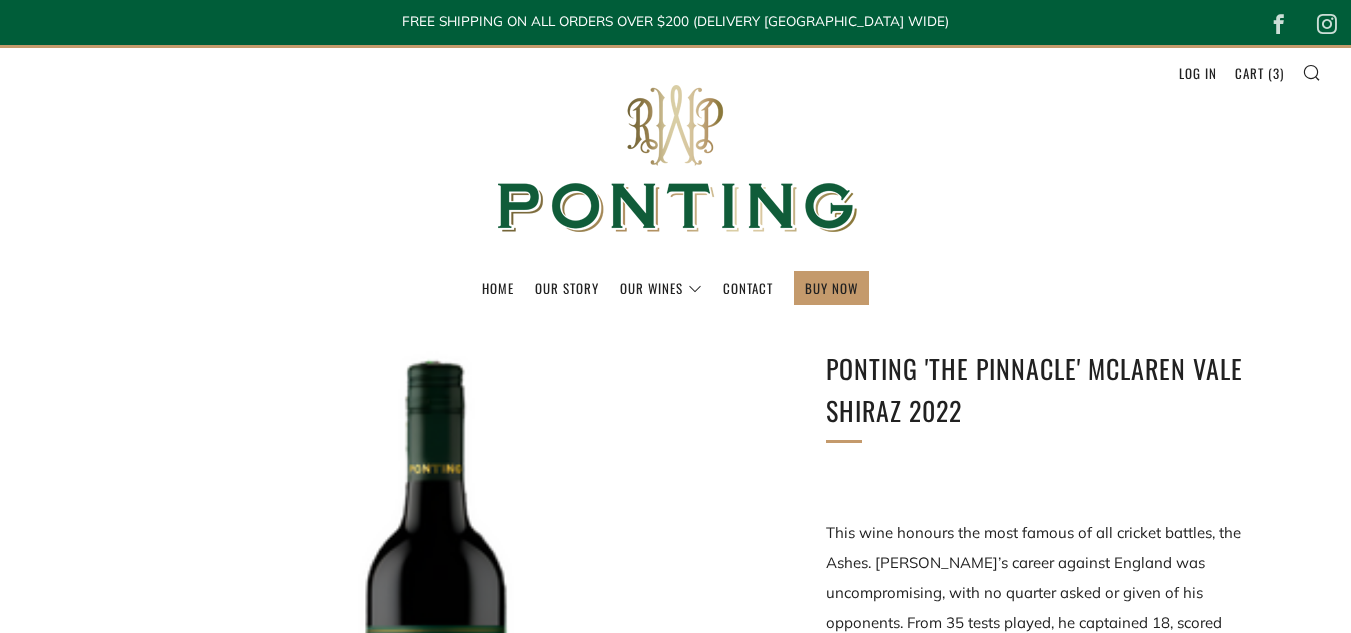 scroll, scrollTop: 0, scrollLeft: 0, axis: both 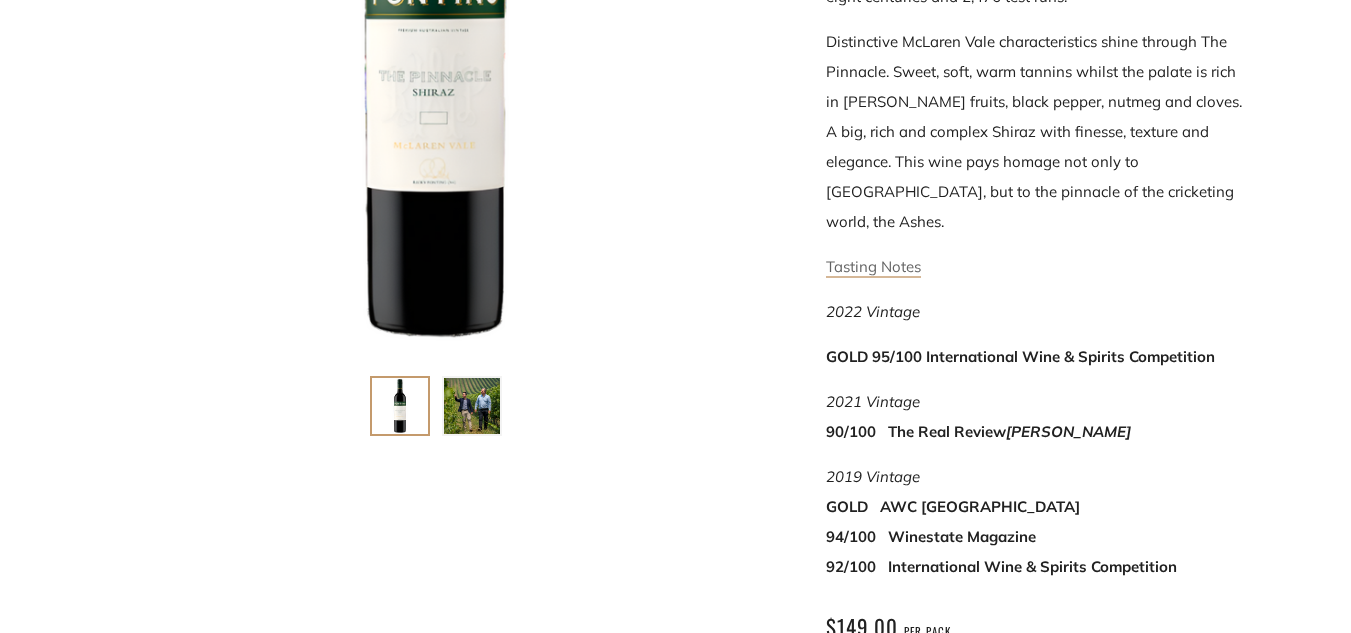 click on "Tasting Notes" at bounding box center (873, 267) 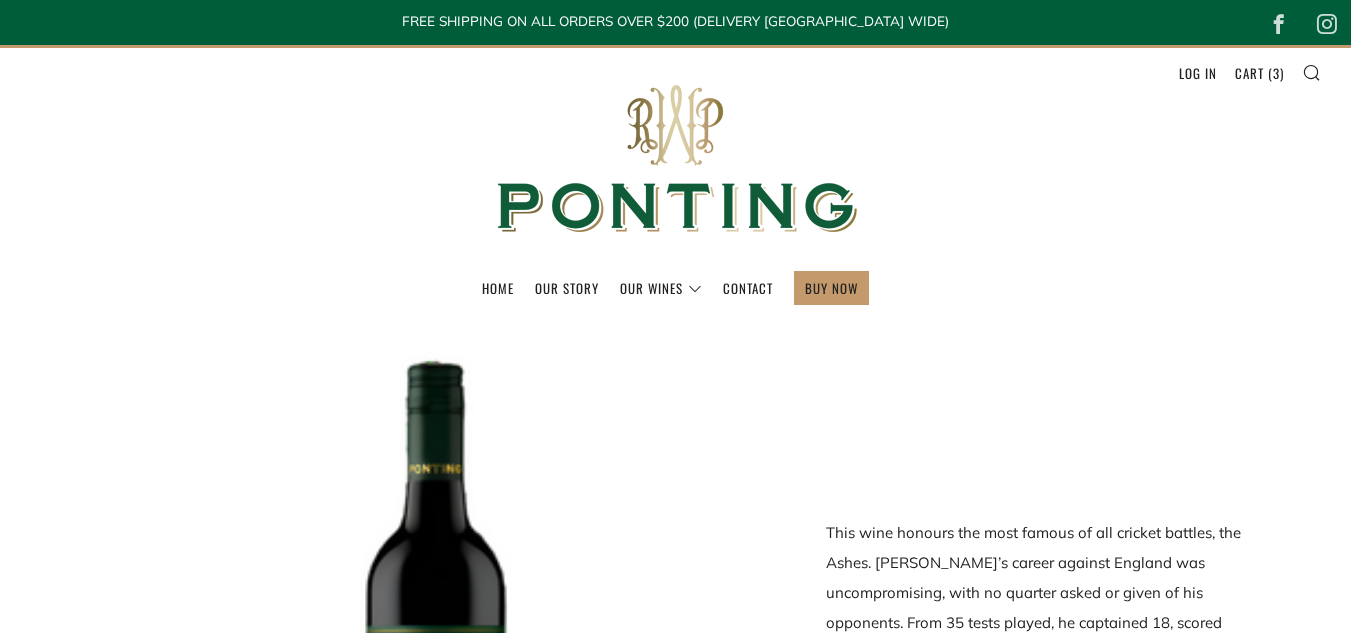 scroll, scrollTop: 656, scrollLeft: 0, axis: vertical 